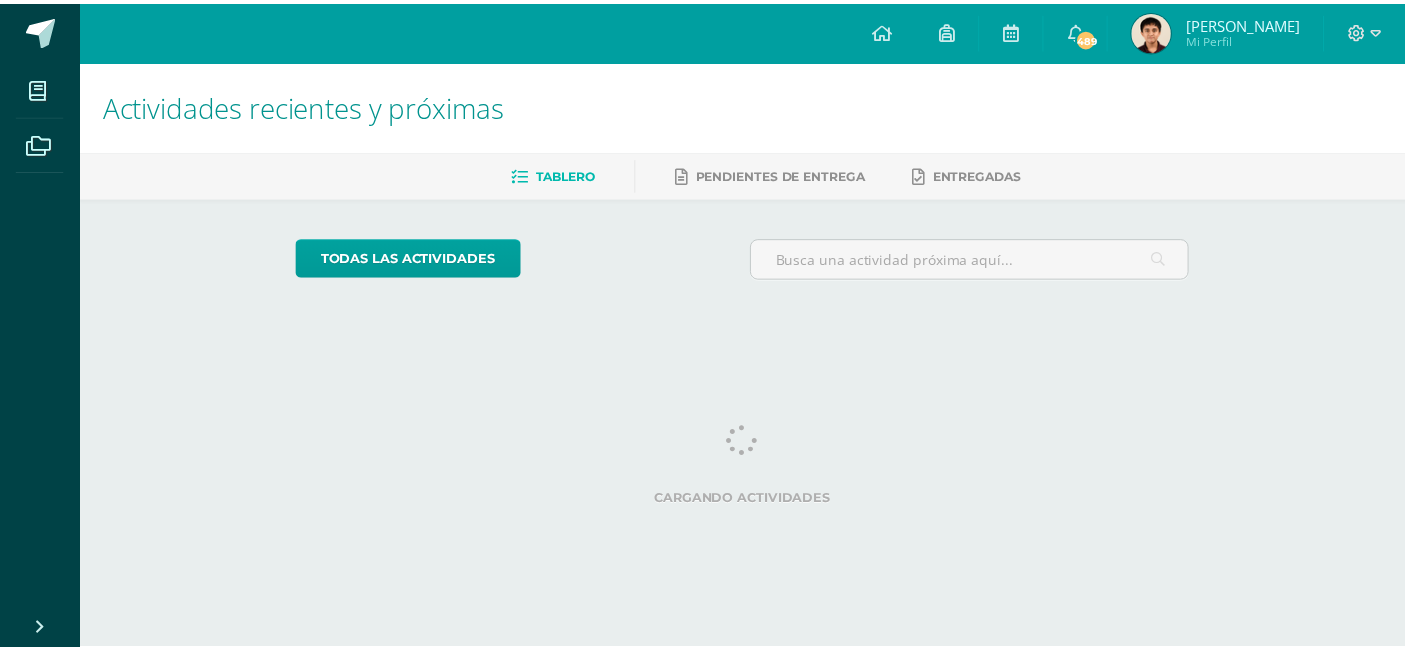 scroll, scrollTop: 0, scrollLeft: 0, axis: both 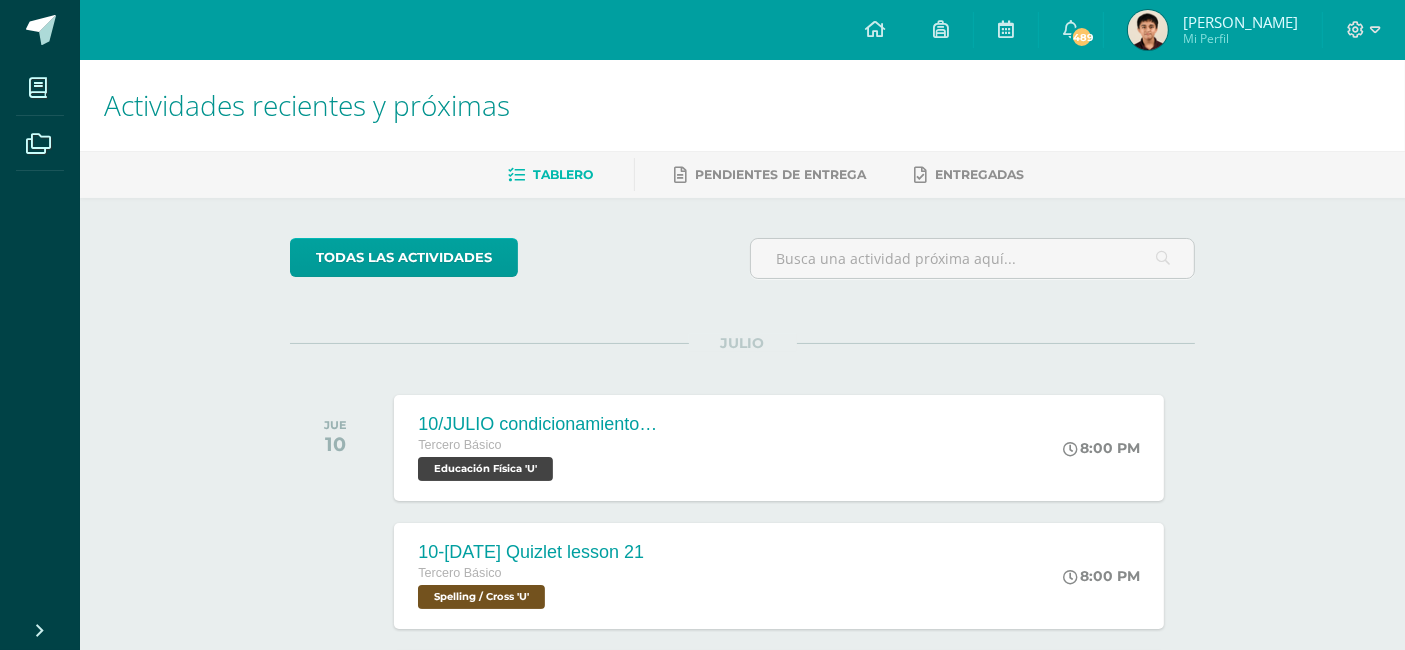 click at bounding box center [1148, 30] 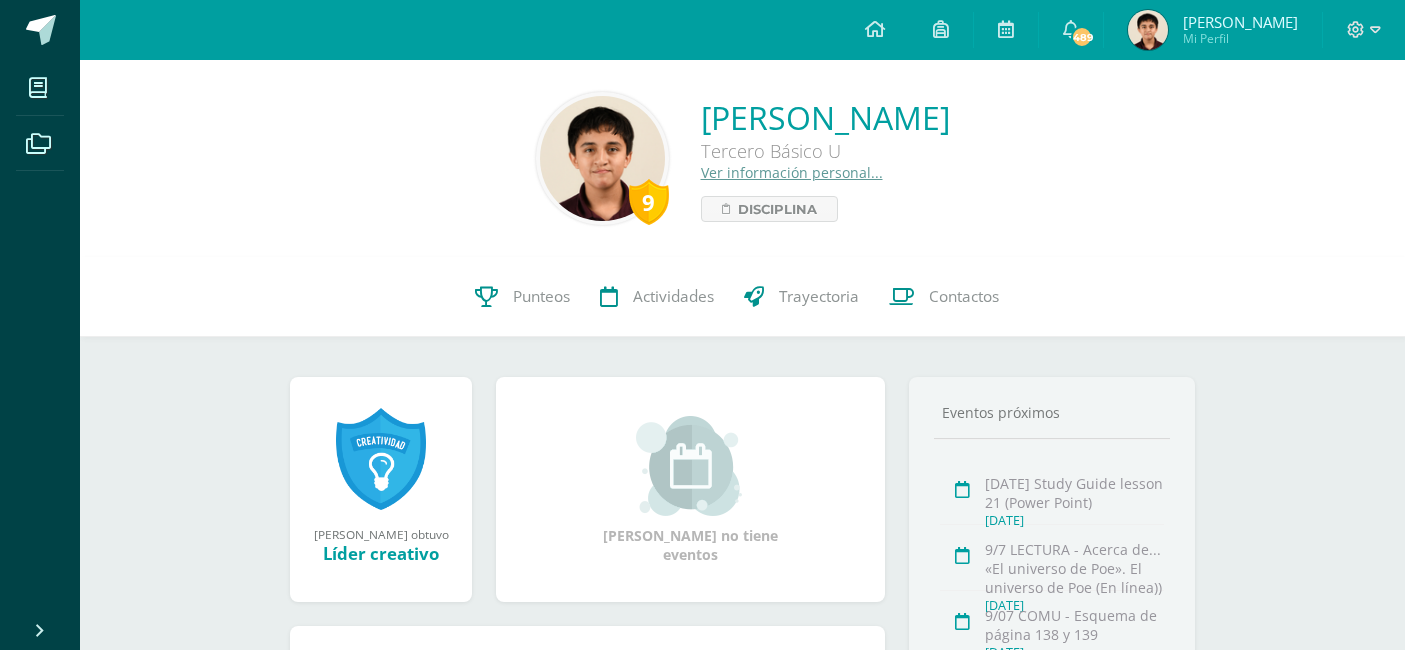 scroll, scrollTop: 0, scrollLeft: 0, axis: both 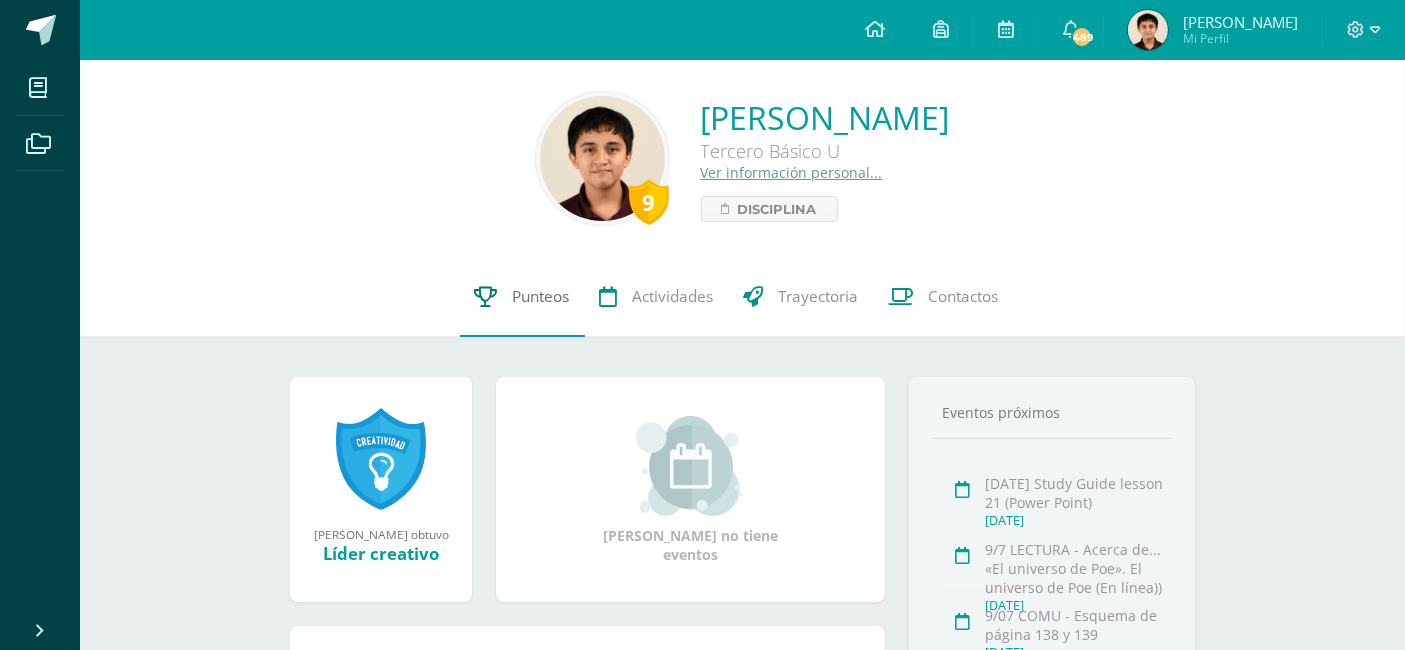 click at bounding box center (486, 296) 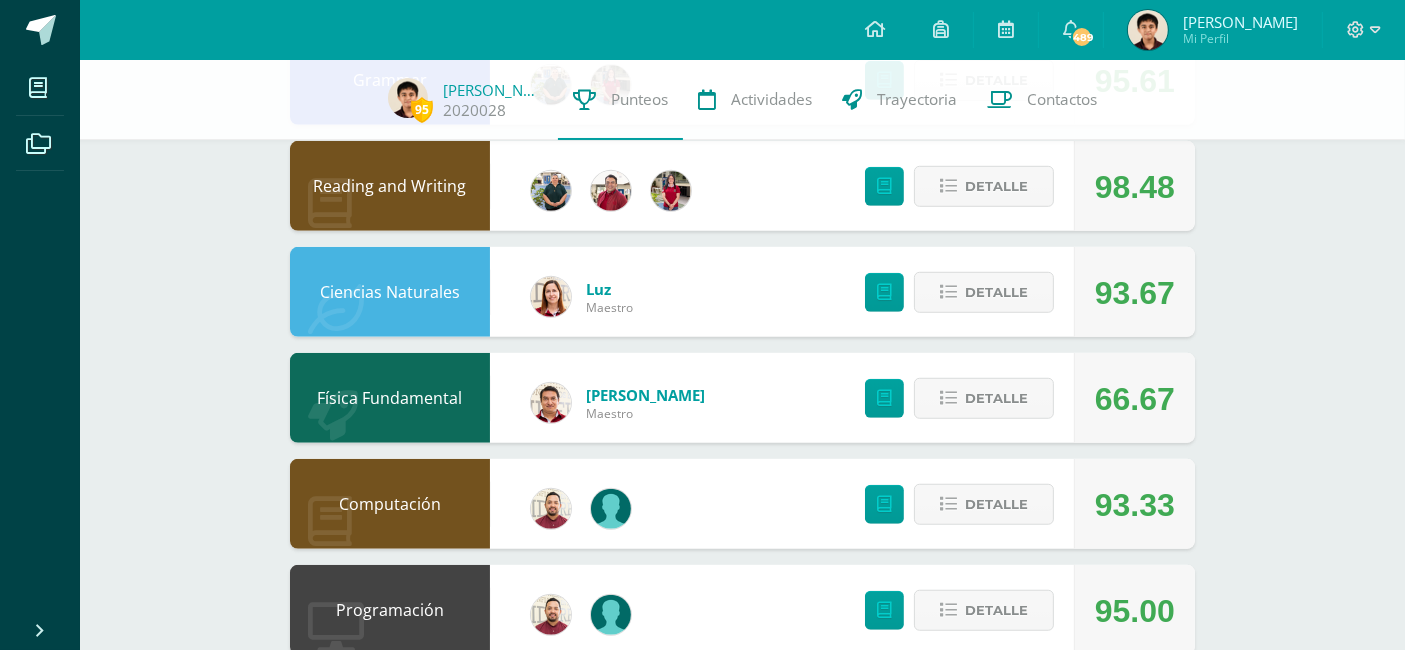 scroll, scrollTop: 1384, scrollLeft: 0, axis: vertical 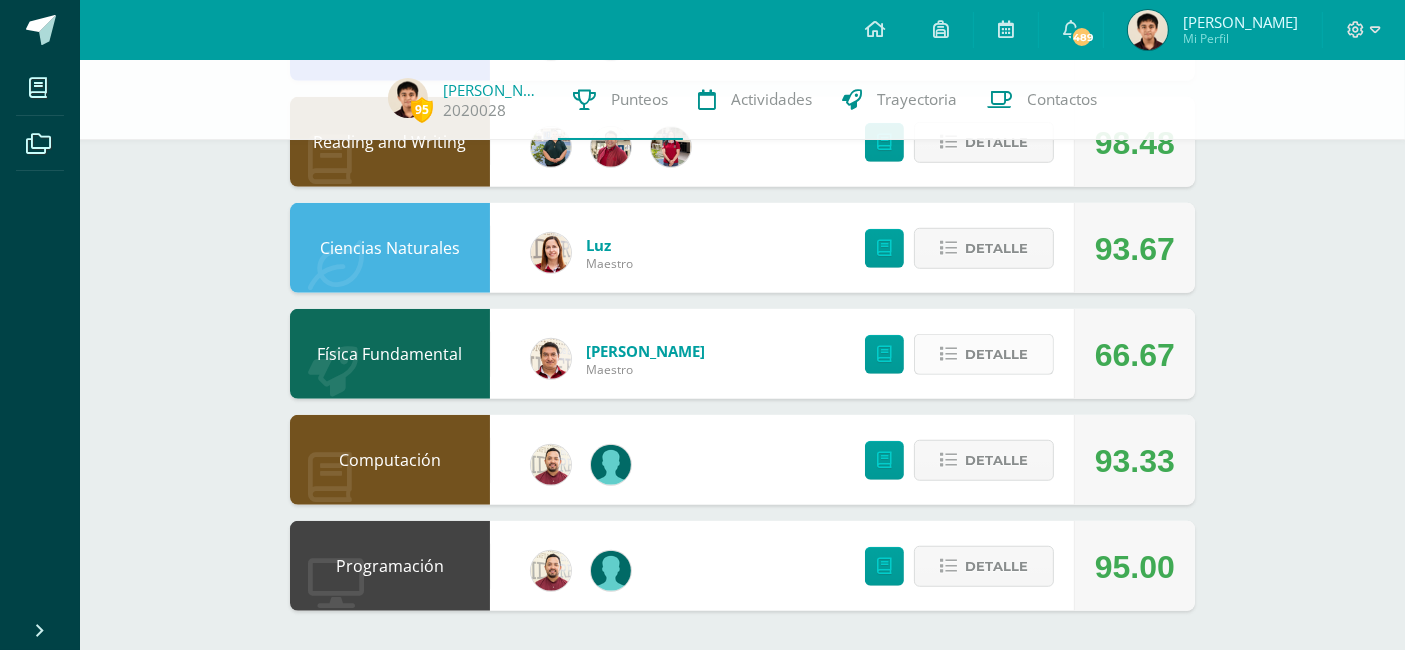 click on "Detalle" at bounding box center (984, 354) 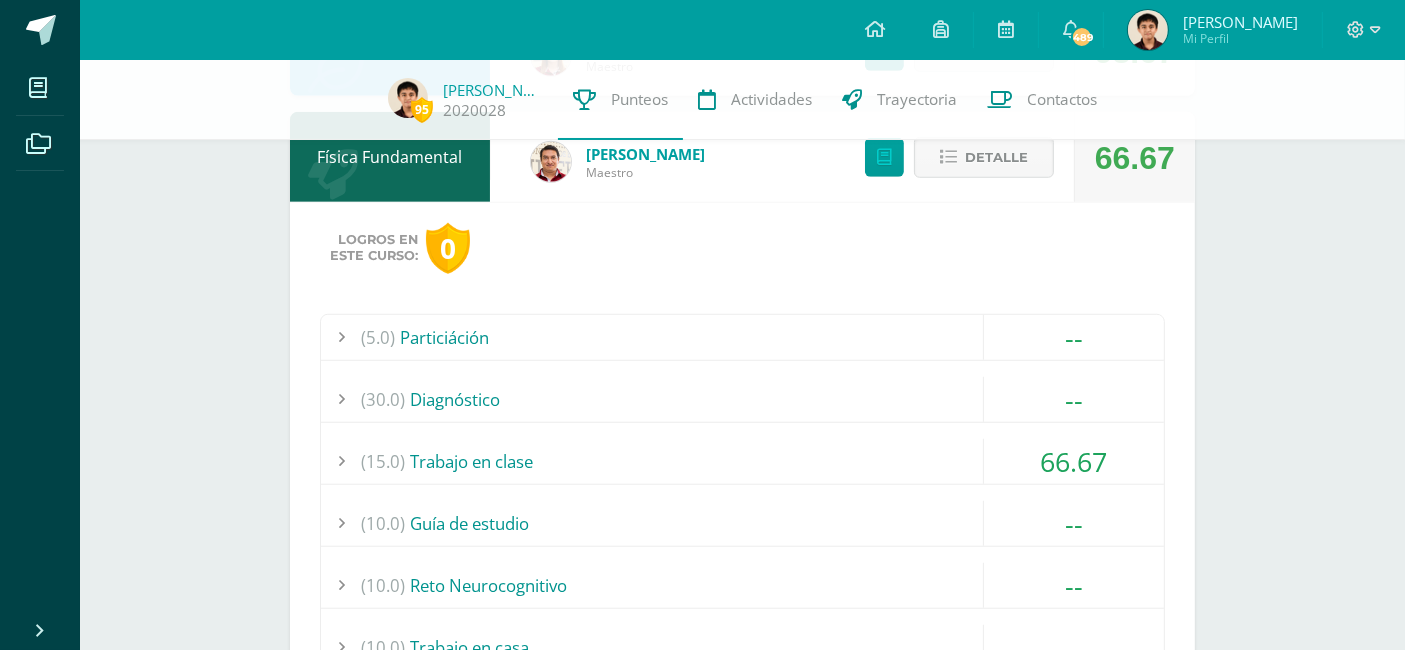 scroll, scrollTop: 1633, scrollLeft: 0, axis: vertical 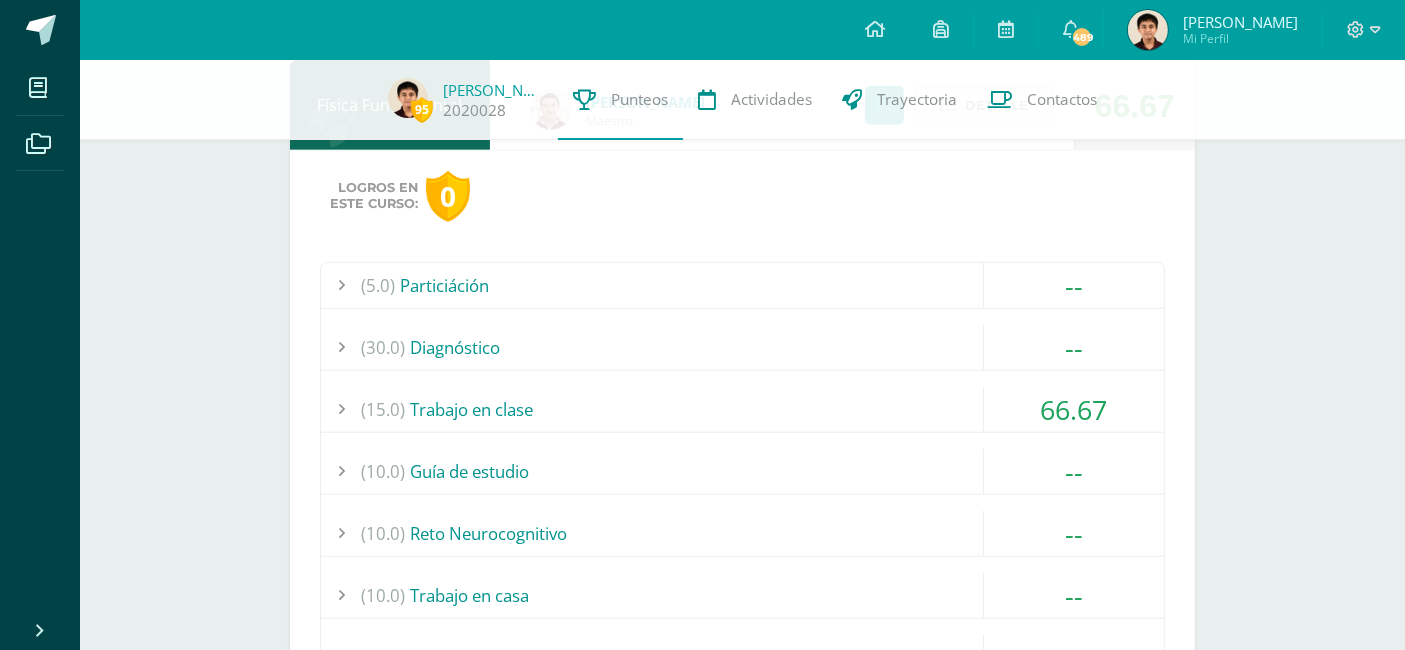 click on "(15.0)
Trabajo en clase" at bounding box center (742, 409) 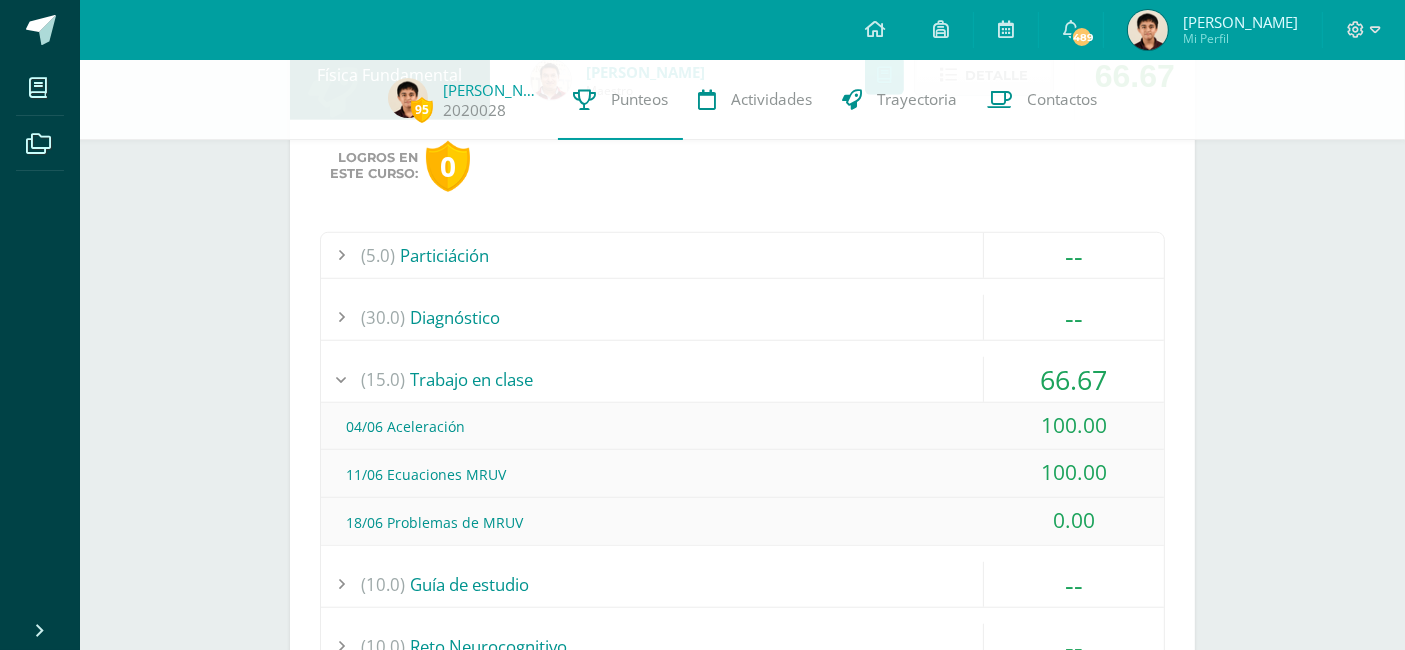 scroll, scrollTop: 1666, scrollLeft: 0, axis: vertical 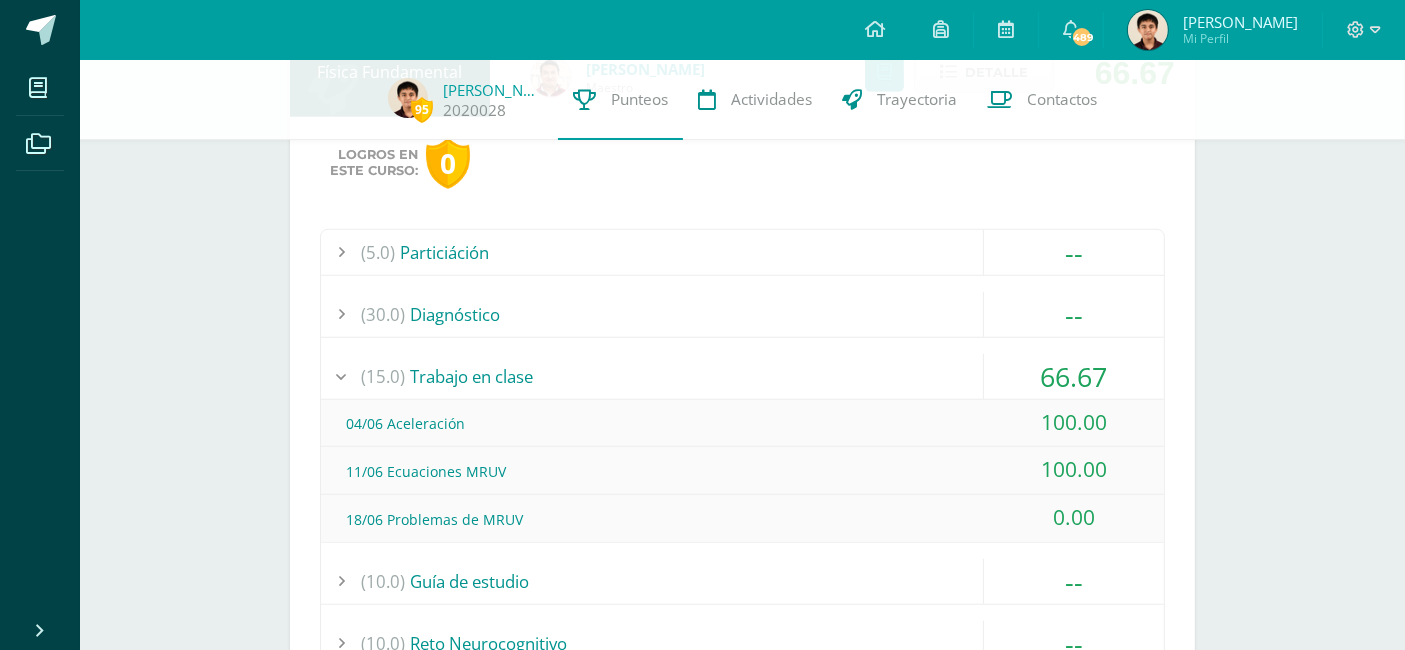 click on "(15.0)
Trabajo en clase" at bounding box center [742, 376] 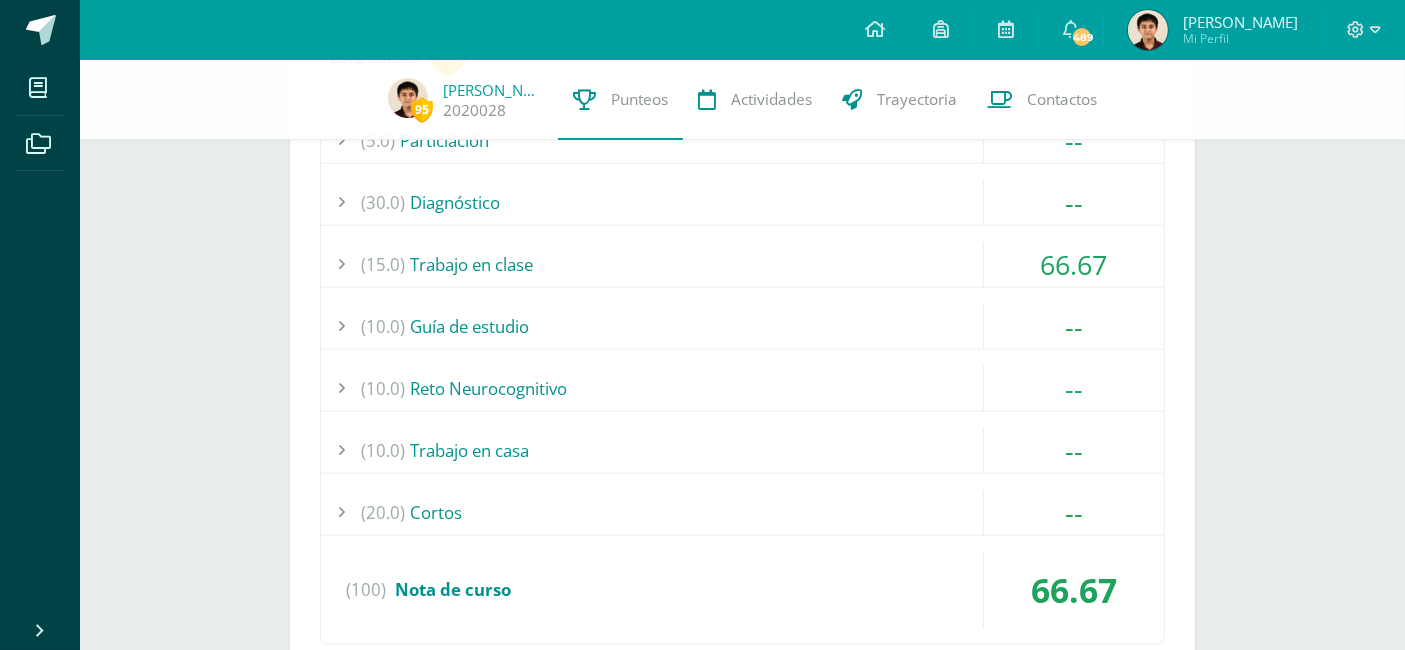 scroll, scrollTop: 1776, scrollLeft: 0, axis: vertical 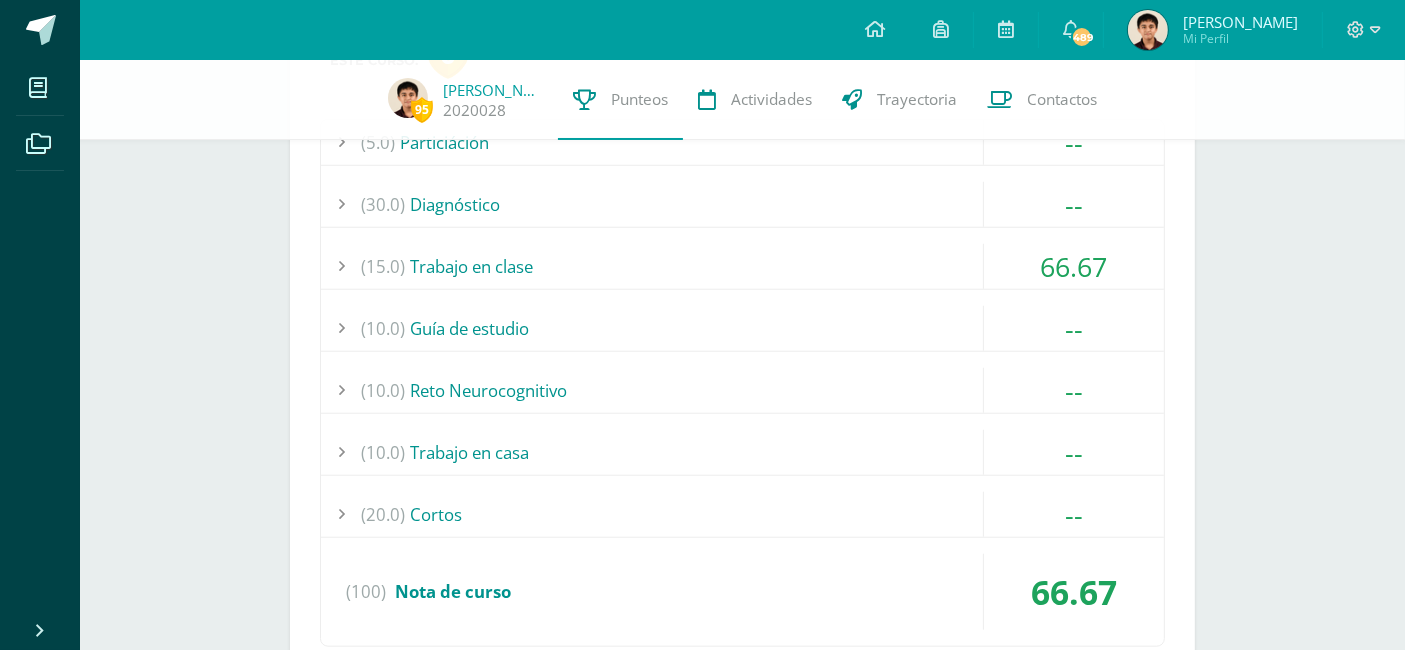 click on "(15.0)
Trabajo en clase" at bounding box center [742, 266] 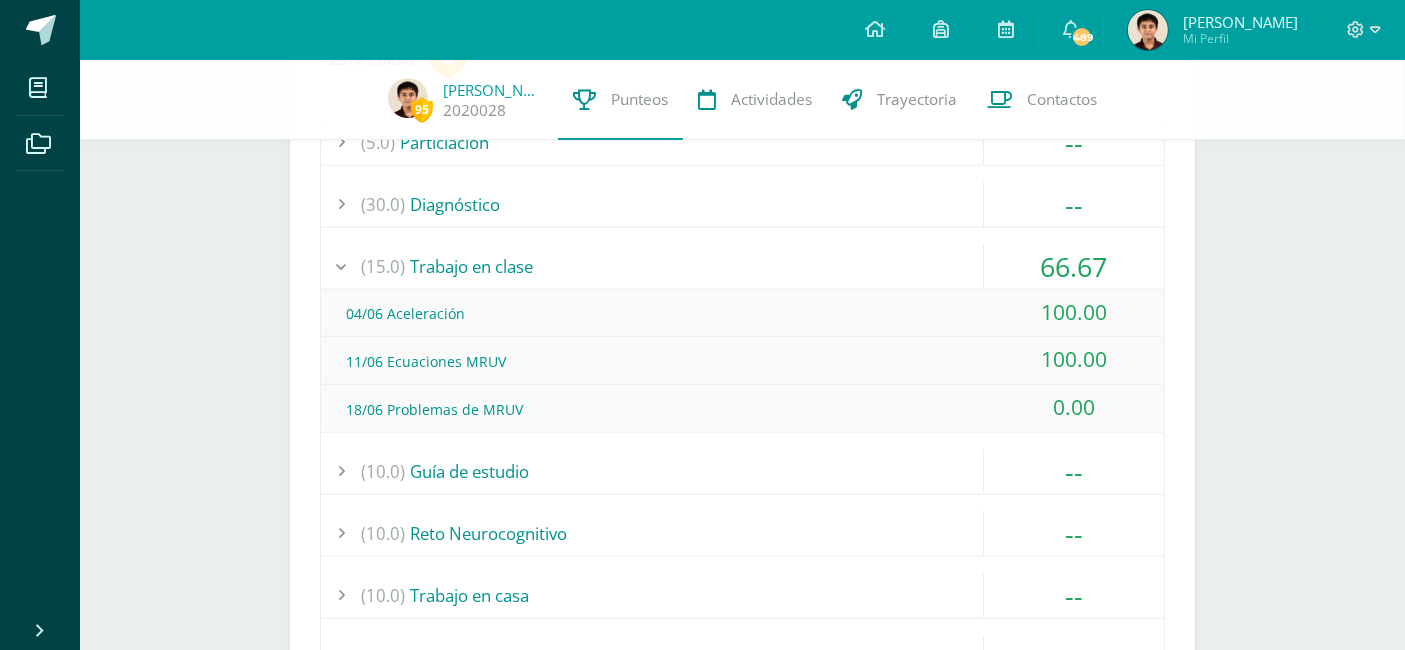 click on "(15.0)
Trabajo en clase" at bounding box center [742, 266] 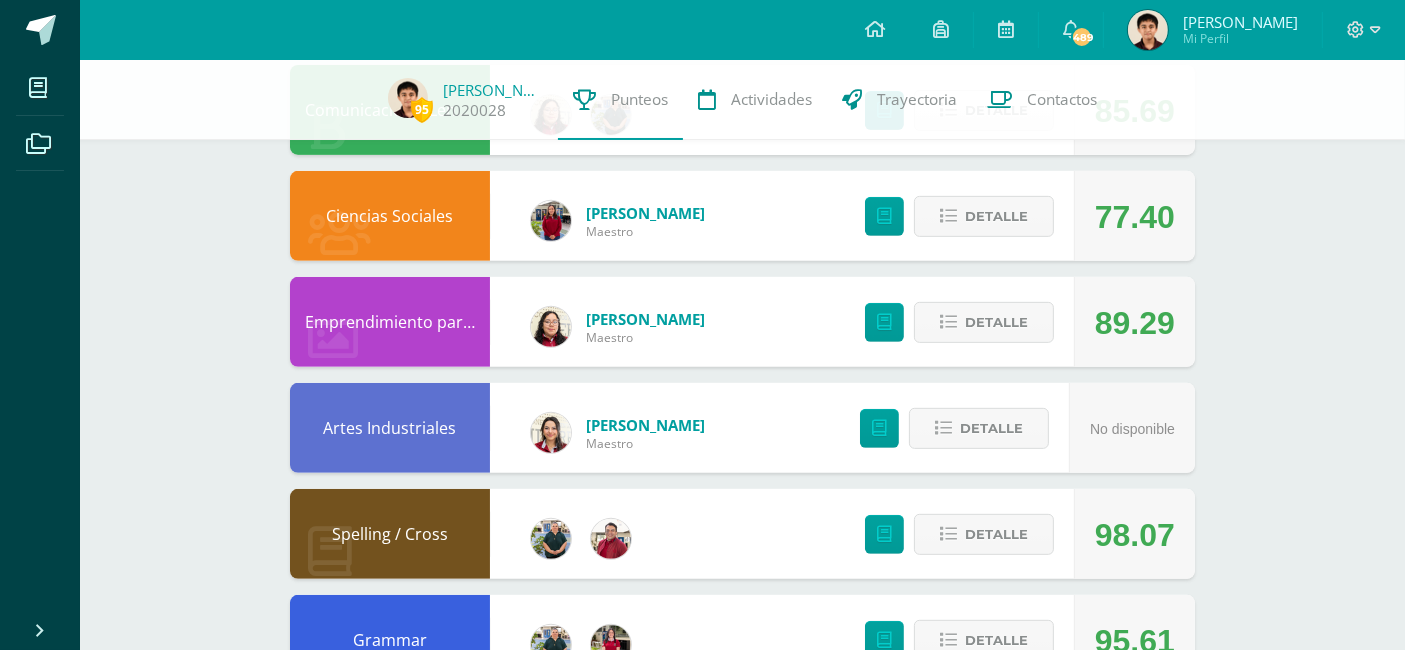 scroll, scrollTop: 784, scrollLeft: 0, axis: vertical 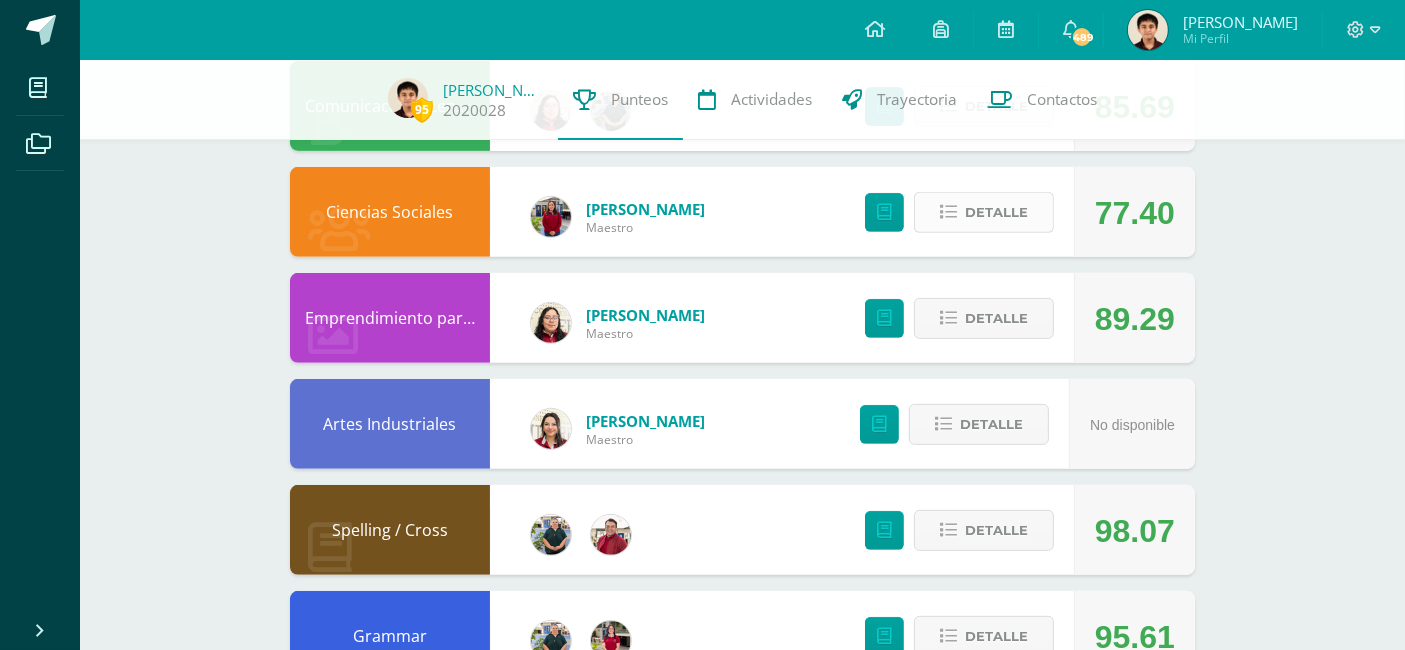 click on "Detalle" at bounding box center [984, 212] 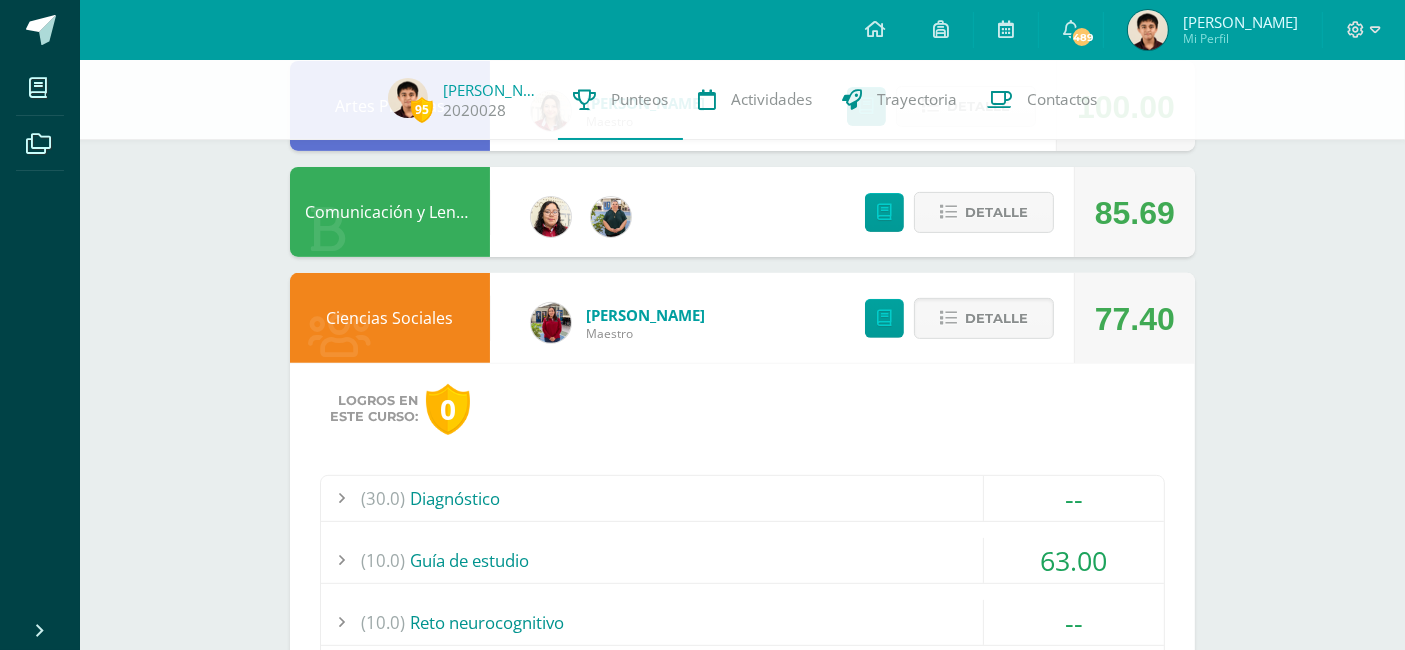 scroll, scrollTop: 671, scrollLeft: 0, axis: vertical 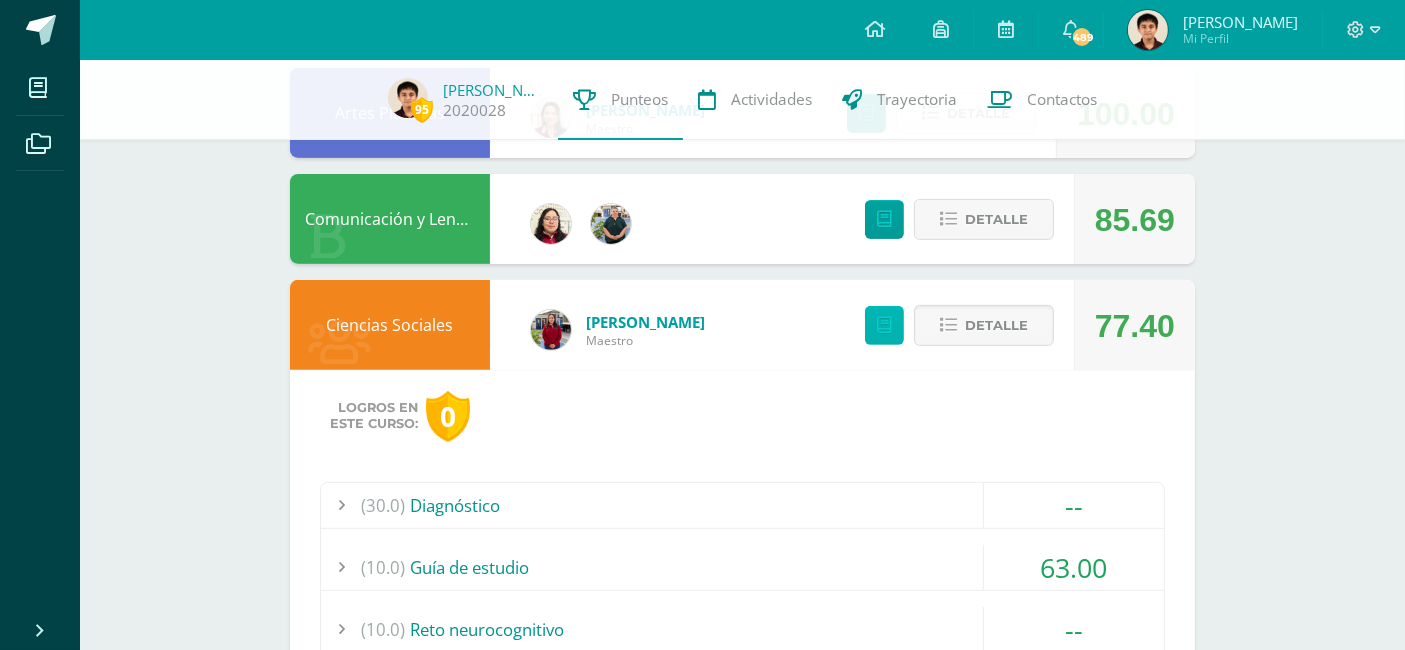 click at bounding box center [884, 325] 